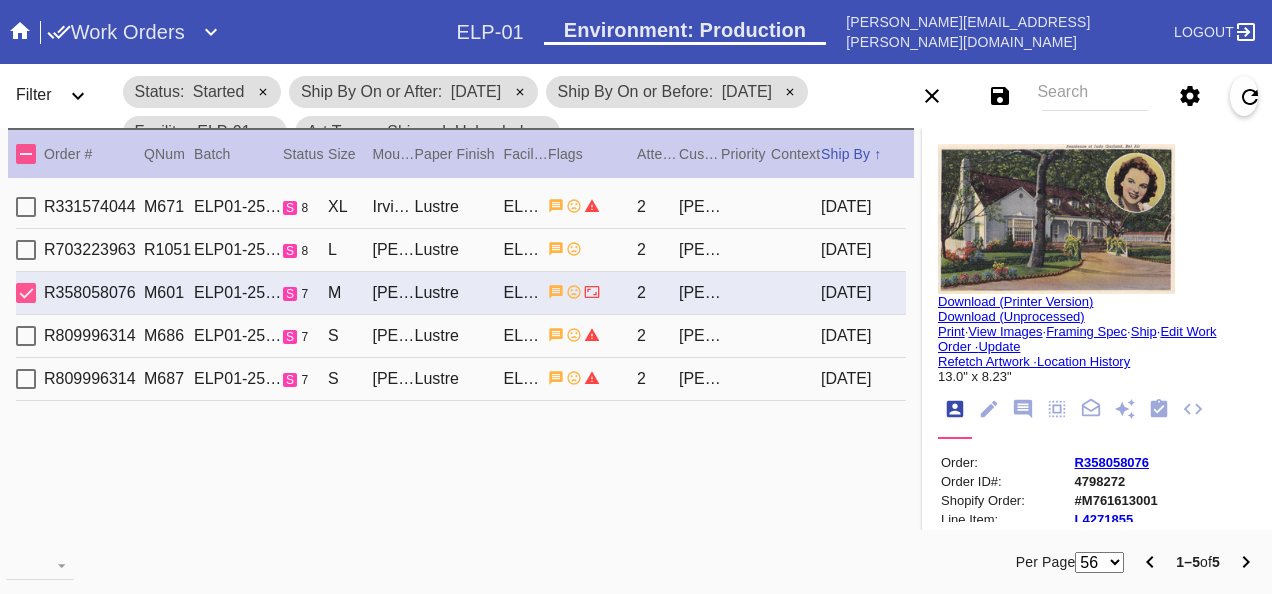 scroll, scrollTop: 0, scrollLeft: 0, axis: both 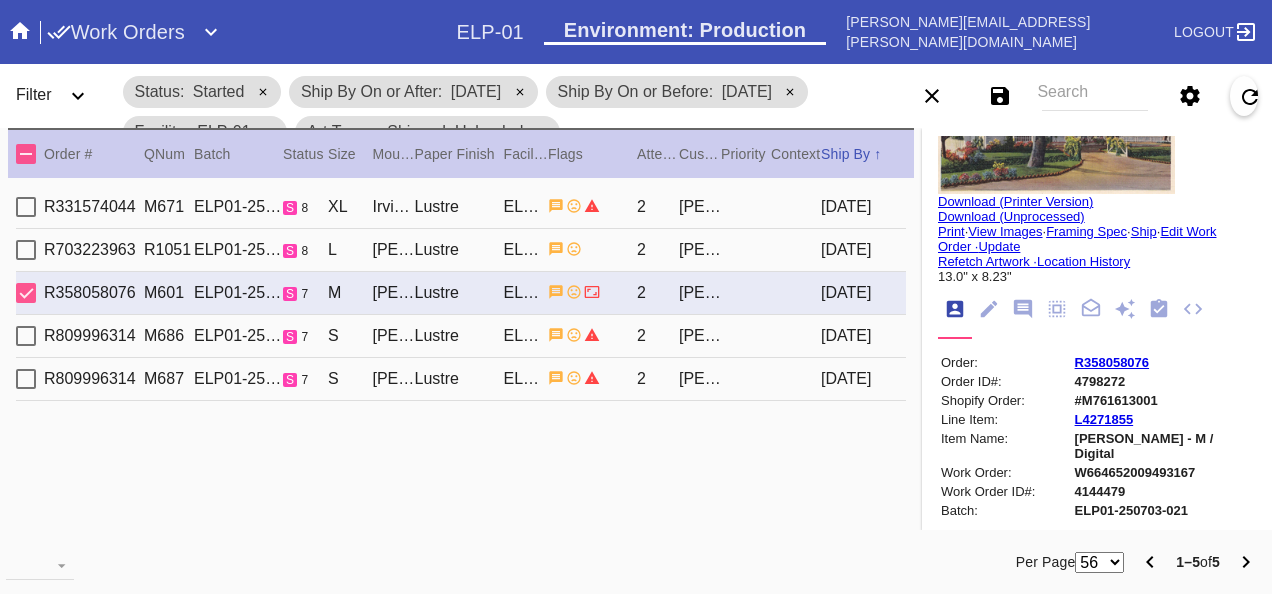 click on "R358058076" at bounding box center [1112, 362] 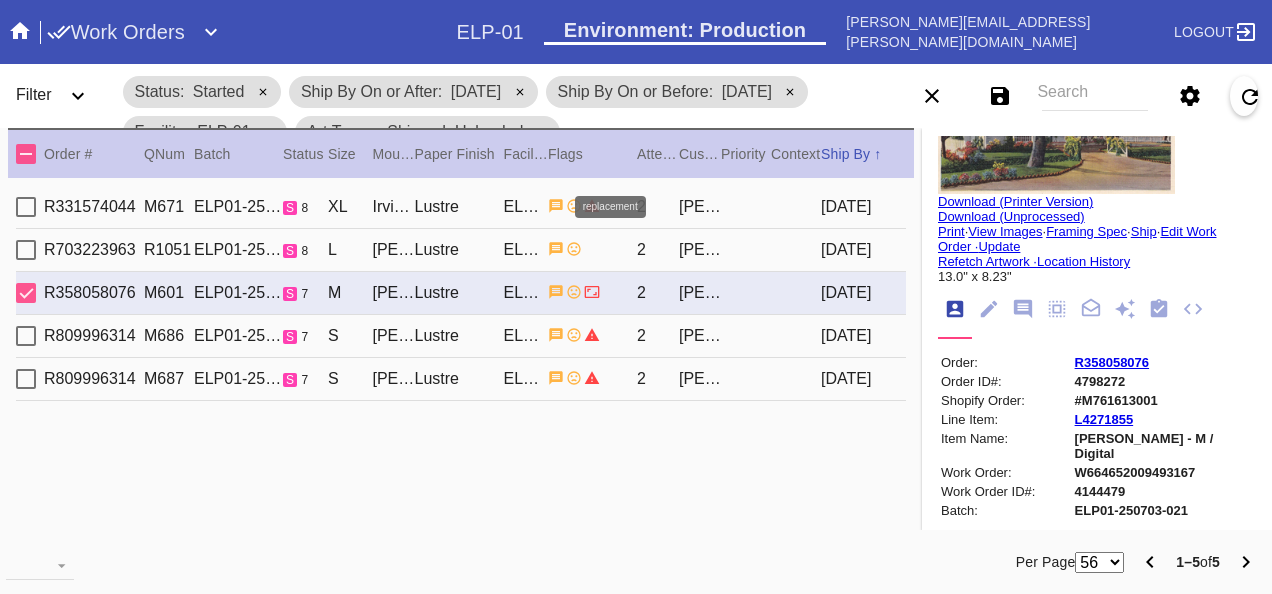click 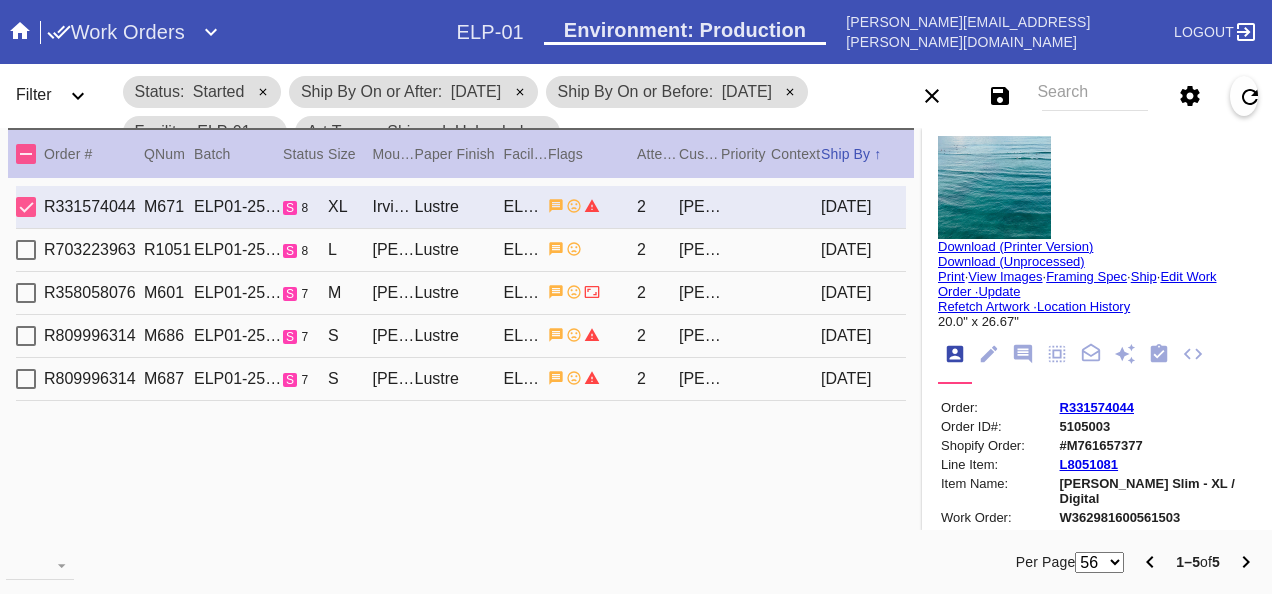 scroll, scrollTop: 100, scrollLeft: 0, axis: vertical 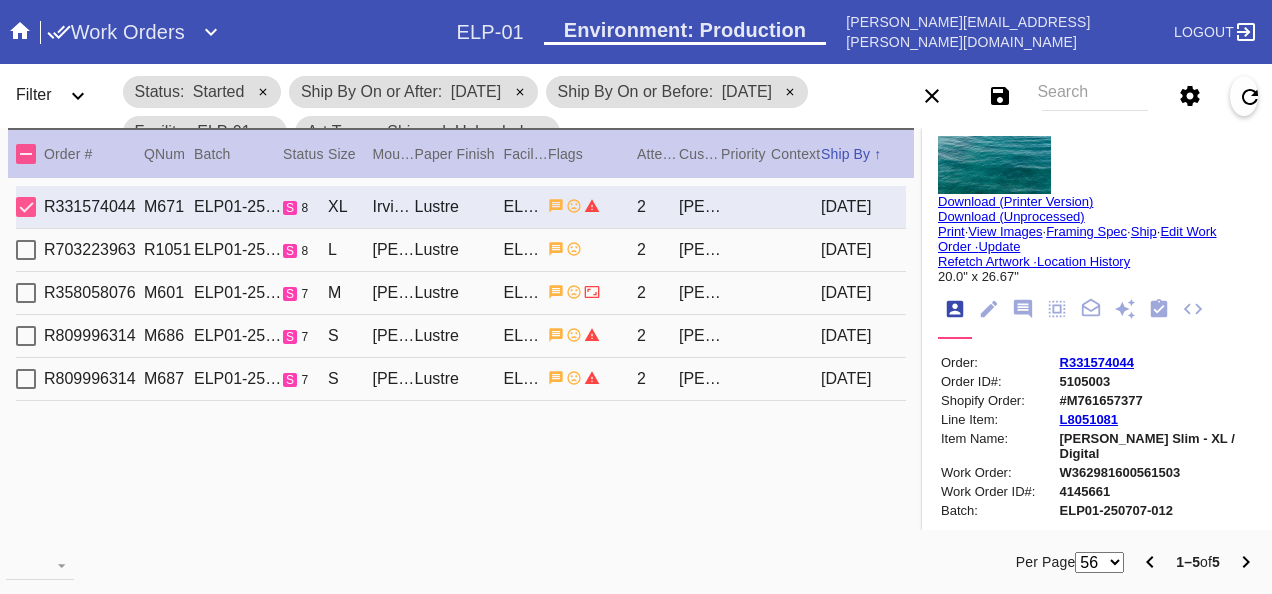 click on "R331574044" at bounding box center (1097, 362) 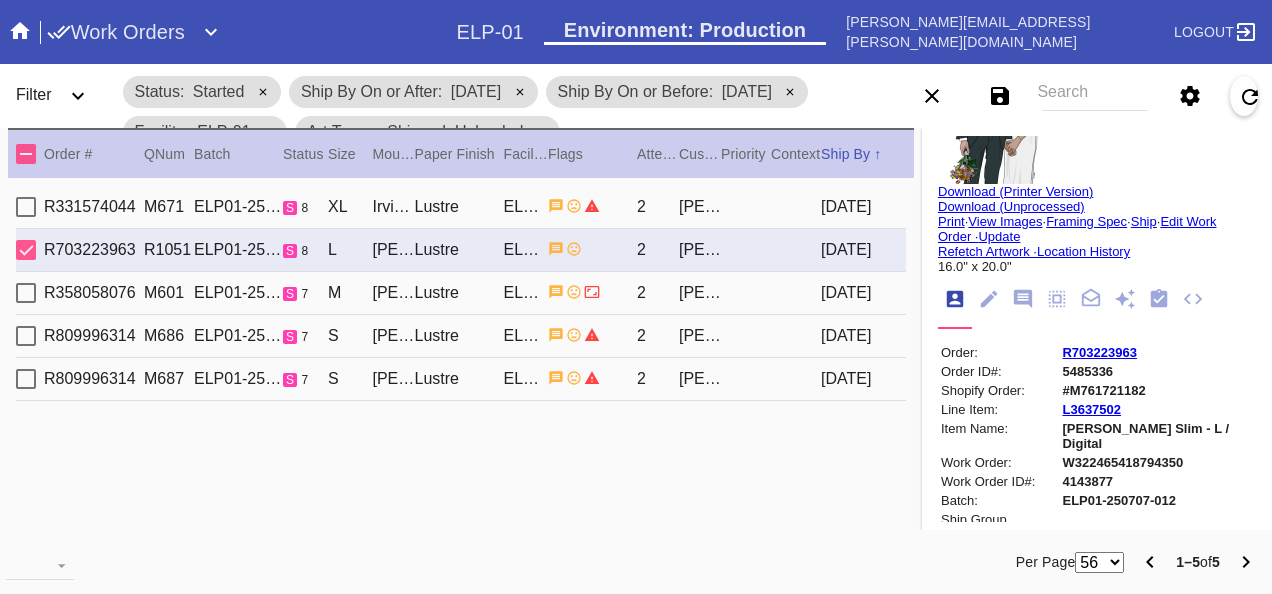 scroll, scrollTop: 200, scrollLeft: 0, axis: vertical 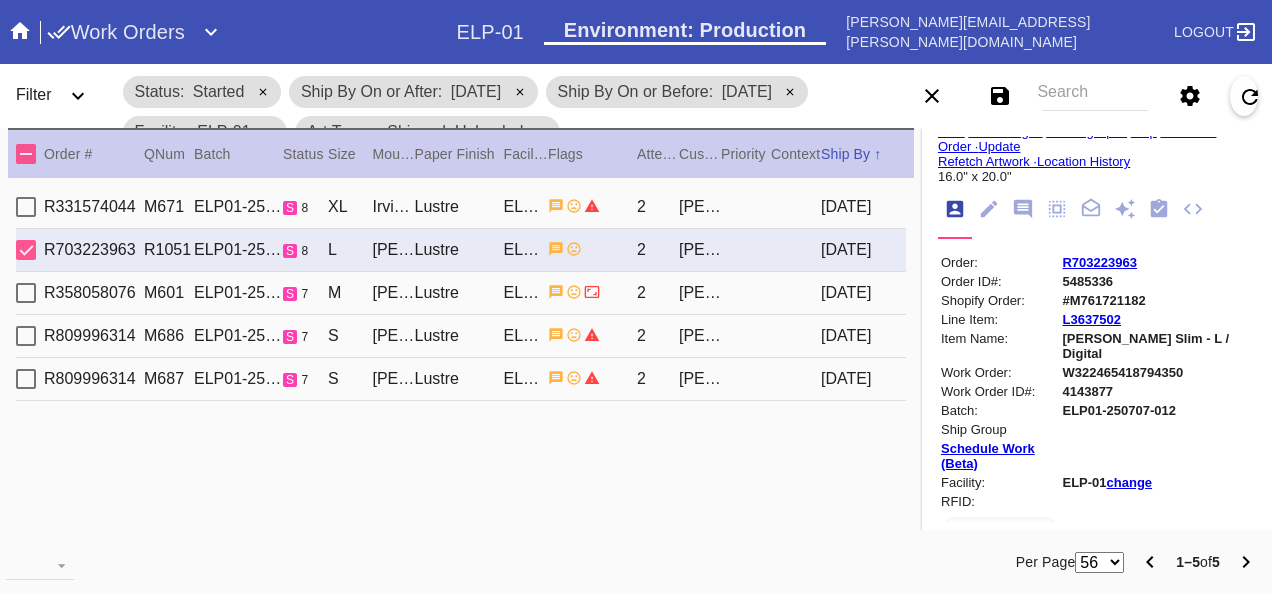 click on "R703223963" at bounding box center (1099, 262) 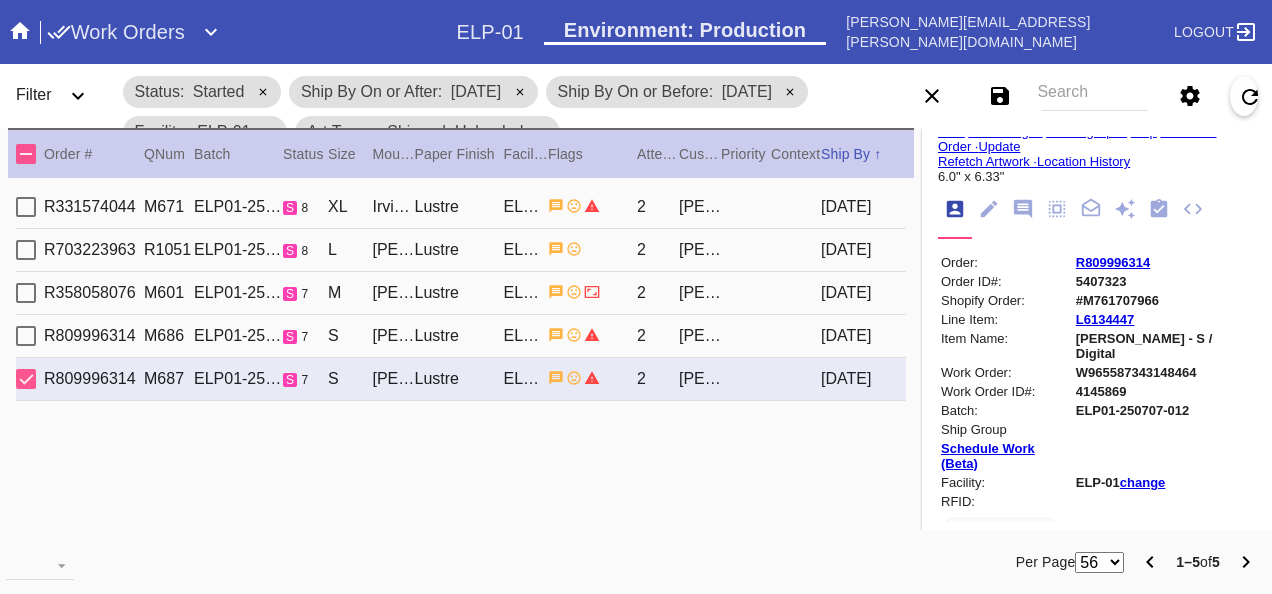click on "R809996314" at bounding box center (1113, 262) 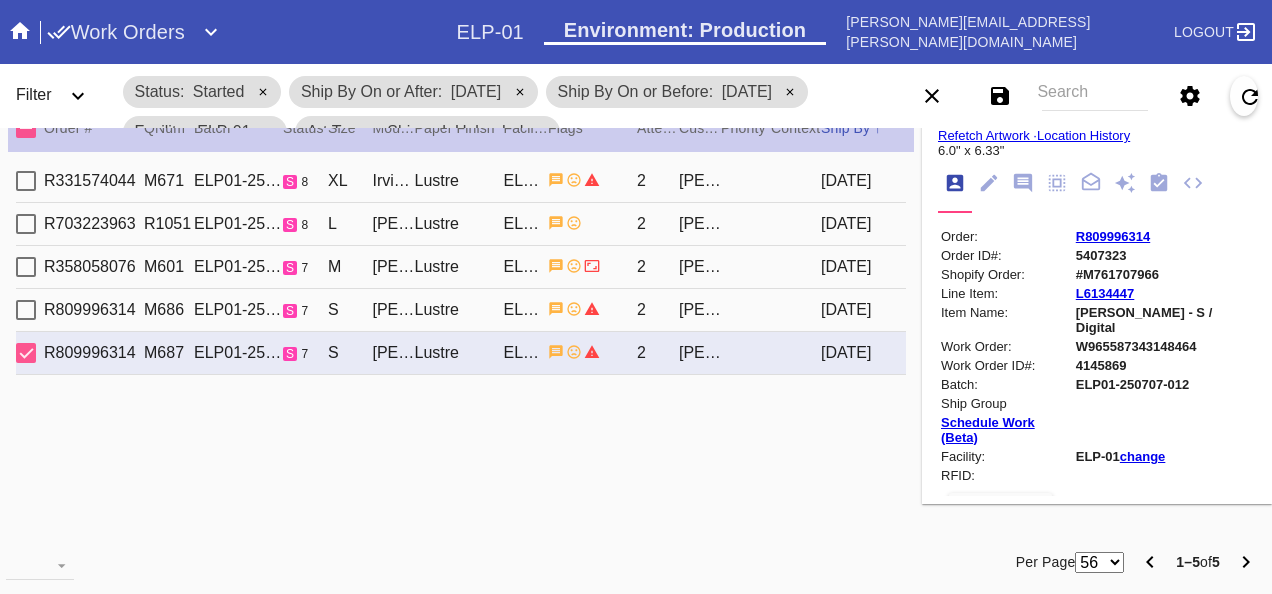 click on "Lustre" at bounding box center [459, 310] 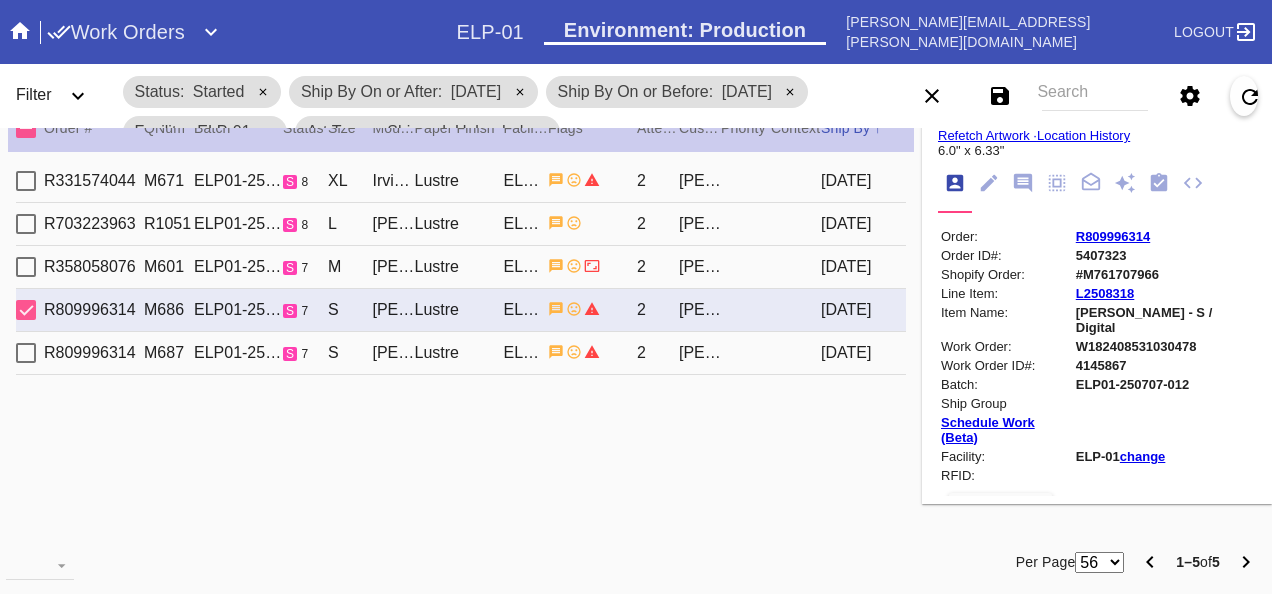click on "S" at bounding box center (350, 353) 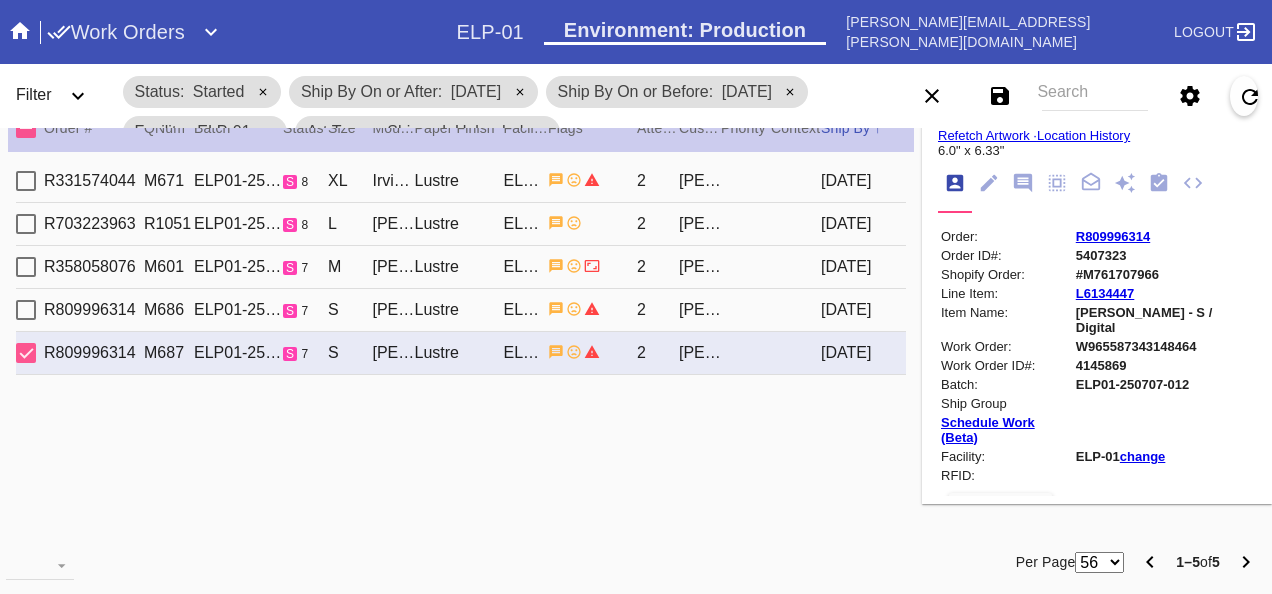 click on "R809996314 M686 ELP01-250707-012 s   7 S Mercer / Dove White Lustre ELP-01 2 Ronald Knecht
2025-07-06" at bounding box center (461, 310) 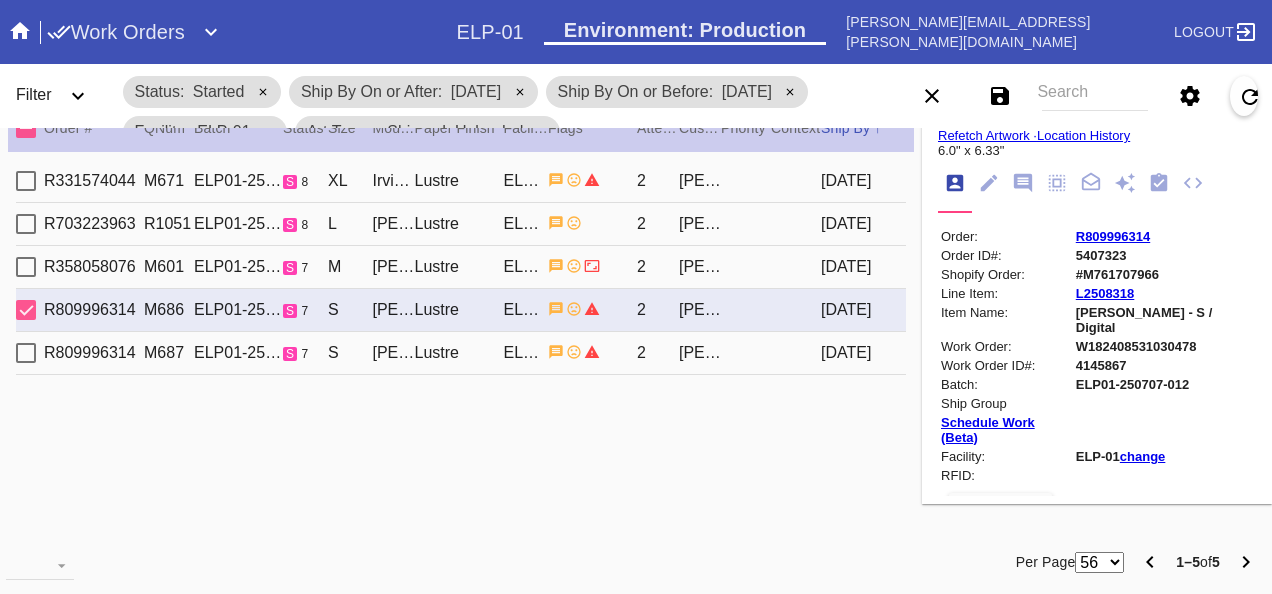click on "R809996314" at bounding box center (1113, 236) 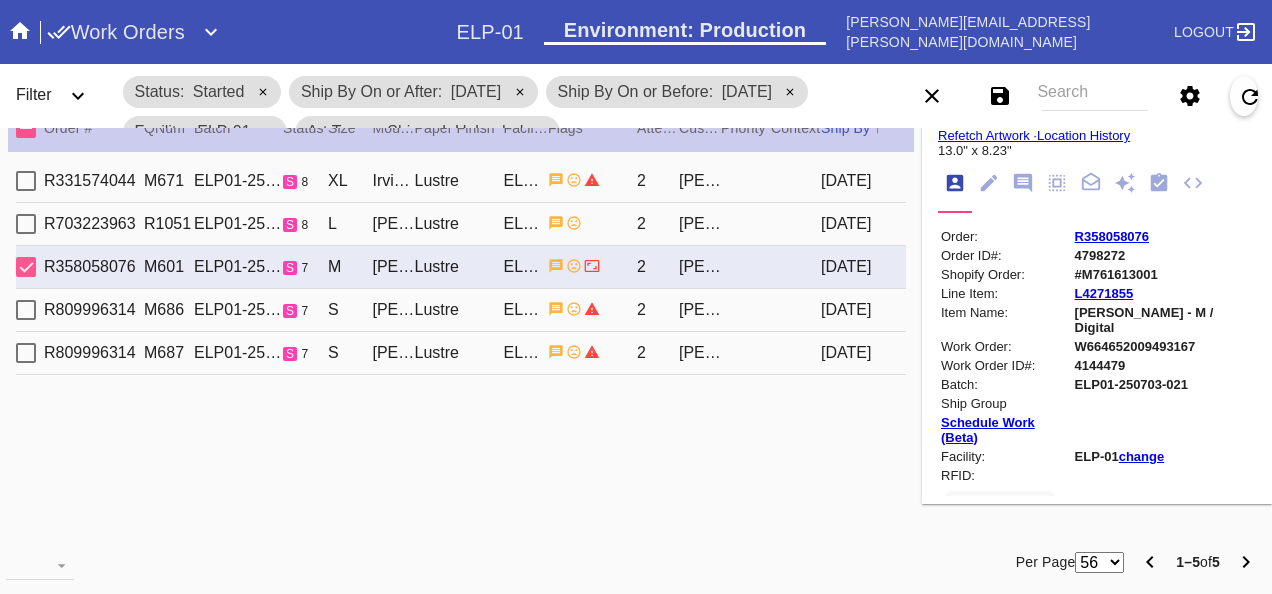 click on "R331574044 M671 ELP01-250707-012 s   8 XL Irvine Slim / Dove White Lustre ELP-01 2 Barbara Haber
2025-07-06 R703223963 R1051 ELP01-250707-012 s   8 L Mercer Slim / Dove White Lustre ELP-01 2 Scott Katz
2025-07-06 R358058076 M601 ELP01-250703-021 s   7 M Archer / No Mat Lustre ELP-01 2 Tom Dolby
2025-07-06 R809996314 M686 ELP01-250707-012 s   7 S Mercer / Dove White Lustre ELP-01 2 Ronald Knecht
2025-07-06 R809996314 M687 ELP01-250707-012 s   7 S Mercer / Dove White Lustre ELP-01 2 Ronald Knecht
2025-07-06" at bounding box center [461, 341] 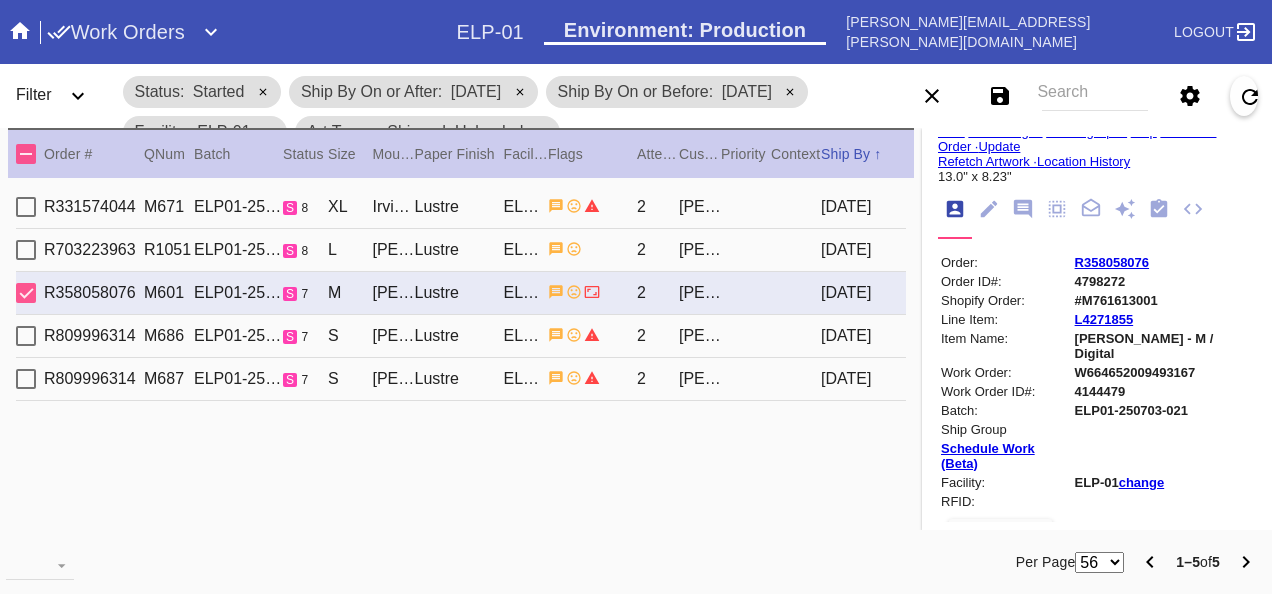 scroll, scrollTop: 200, scrollLeft: 0, axis: vertical 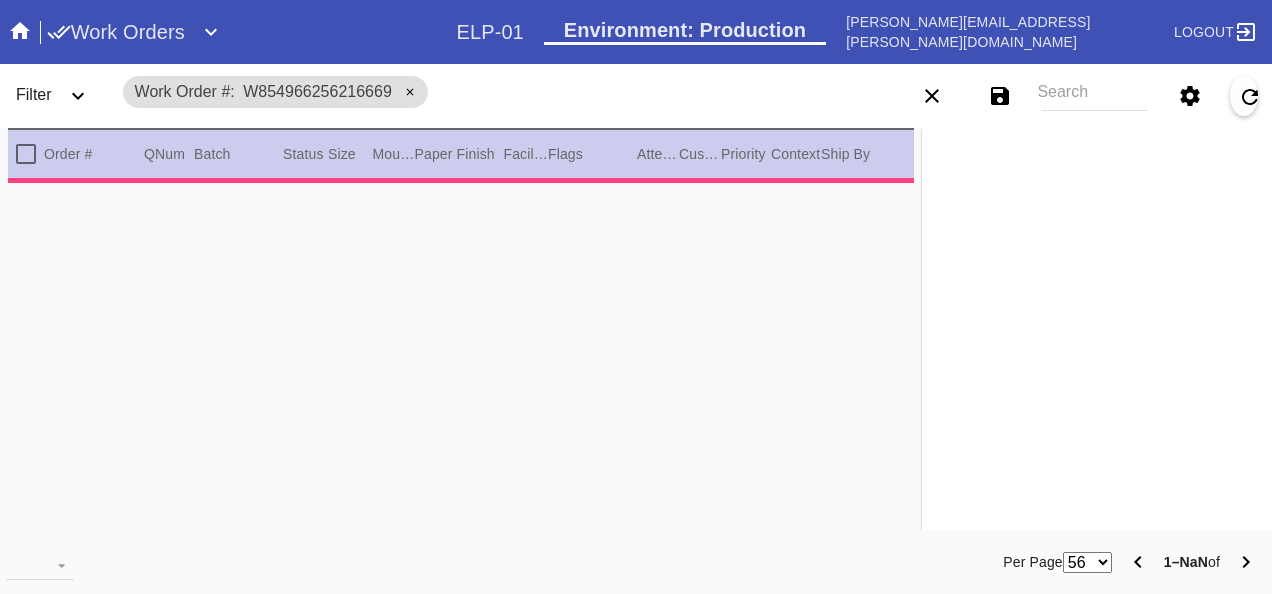 type on "0.0" 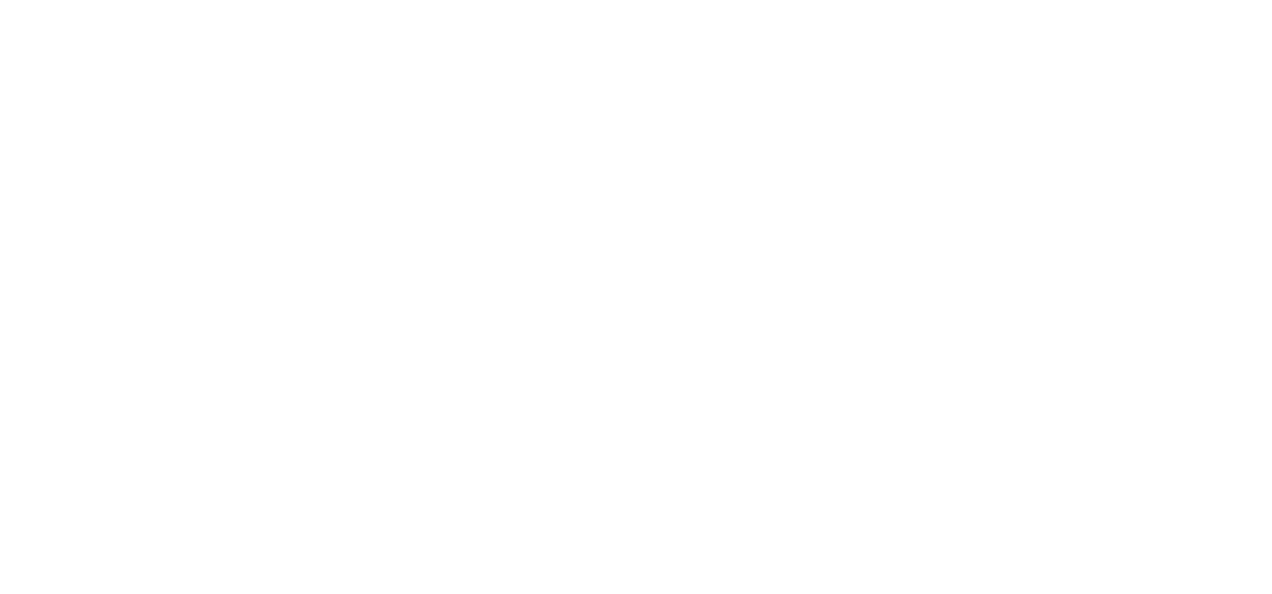 scroll, scrollTop: 0, scrollLeft: 0, axis: both 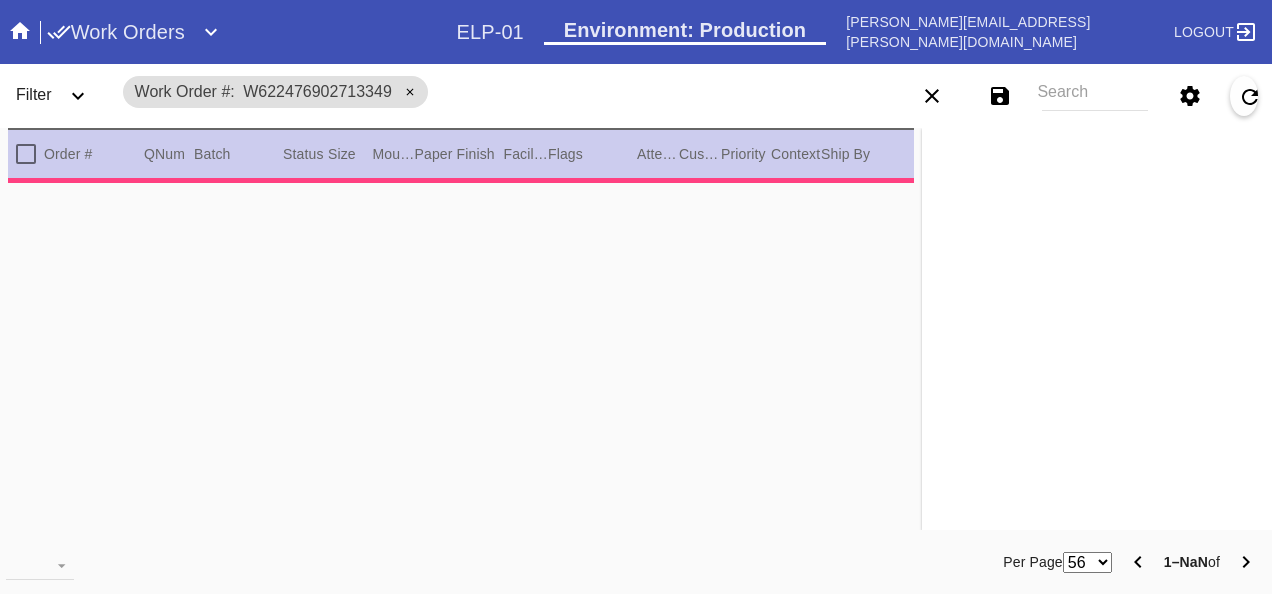 type on "3.0" 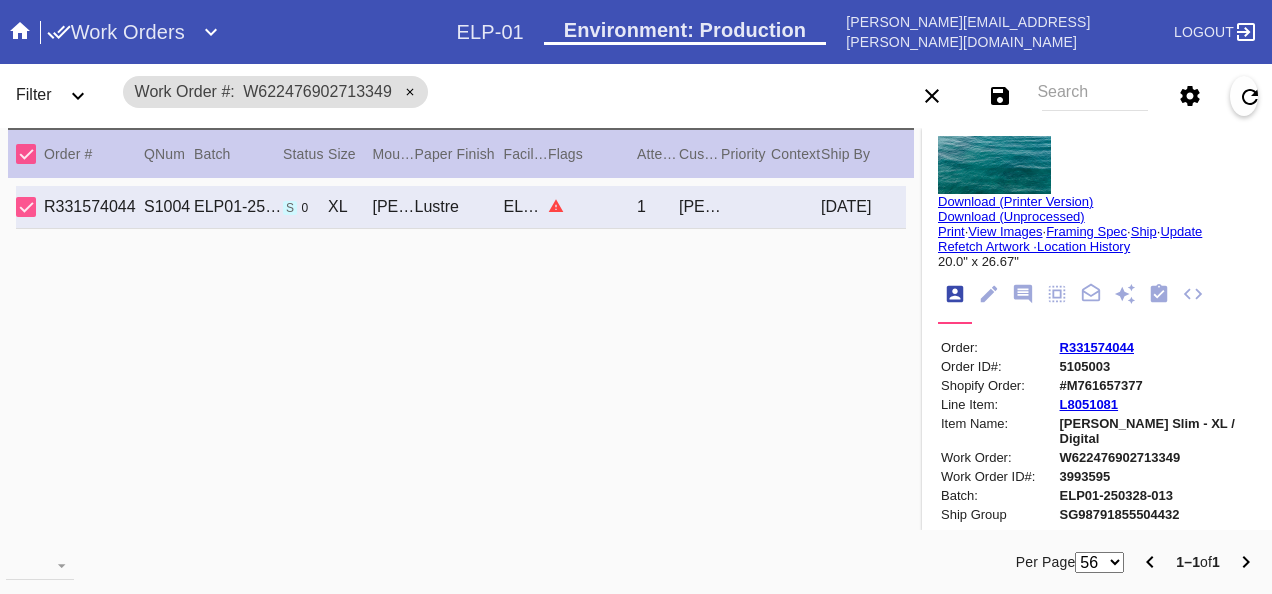 scroll, scrollTop: 200, scrollLeft: 0, axis: vertical 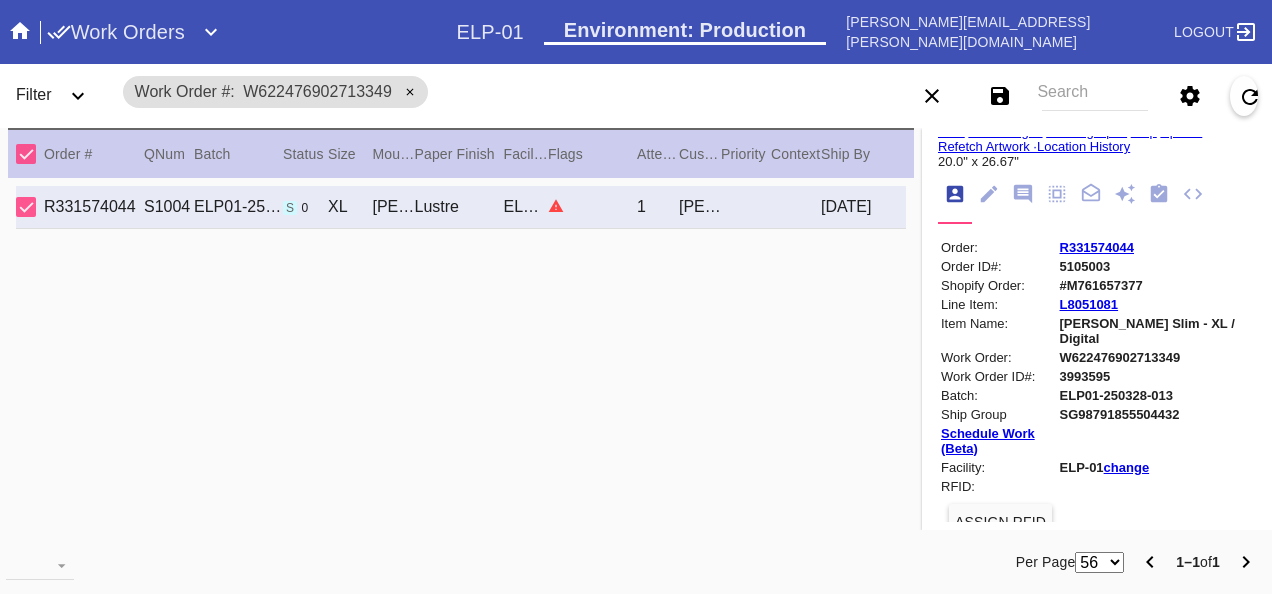 click on "R331574044" at bounding box center (1097, 247) 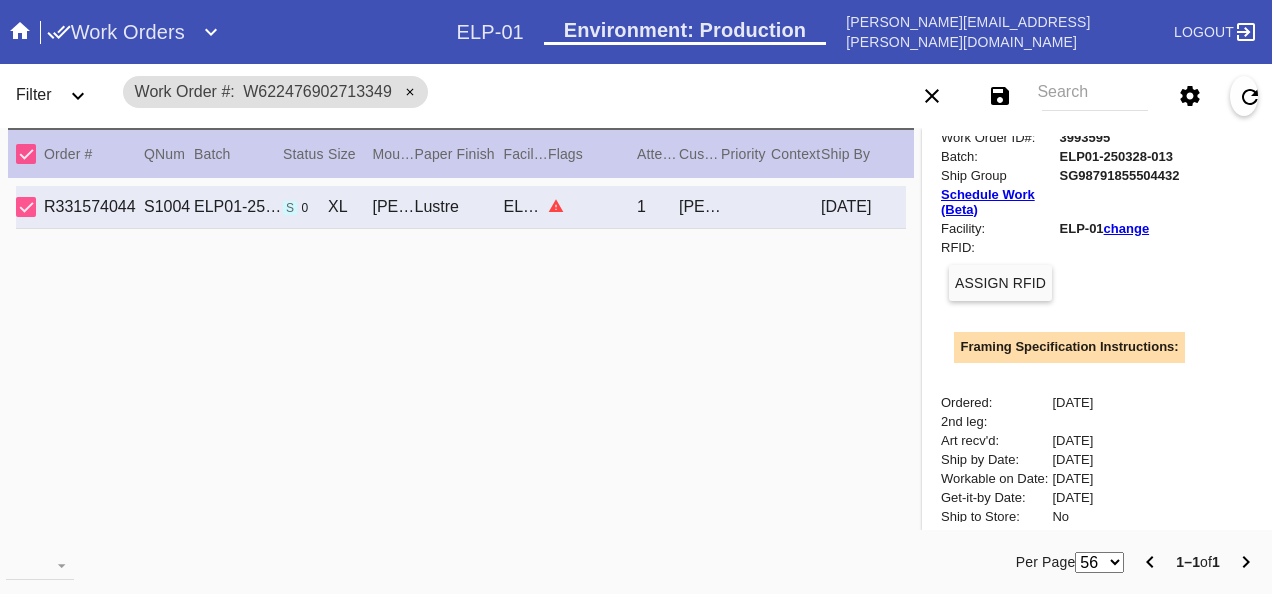 scroll, scrollTop: 500, scrollLeft: 0, axis: vertical 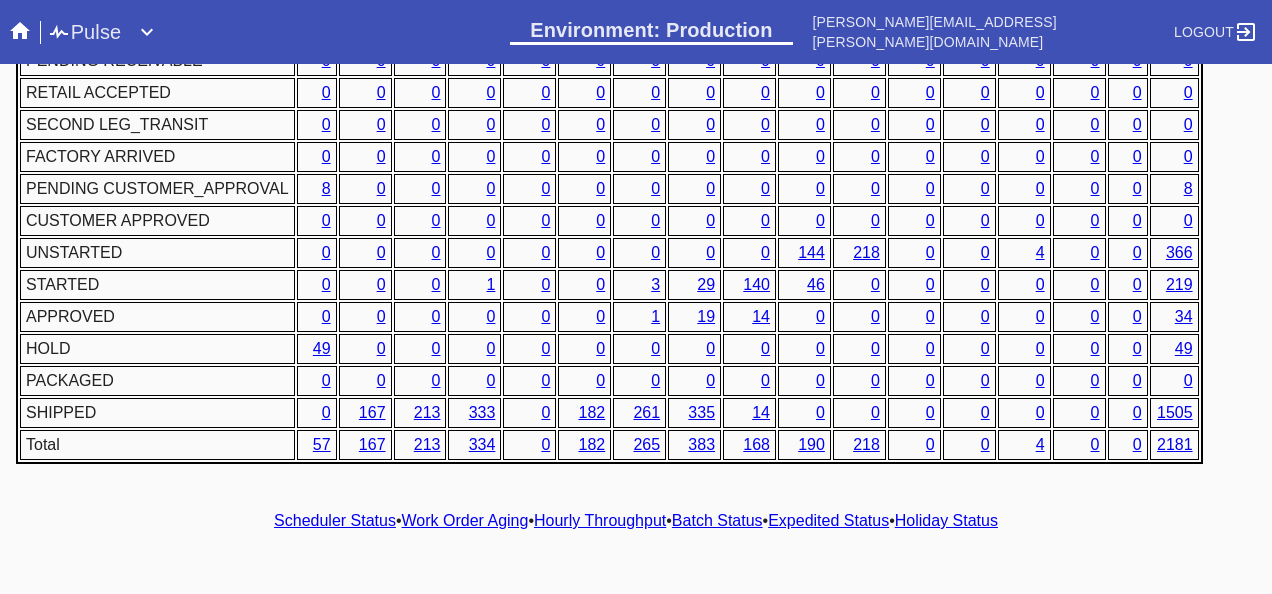 click on "Hourly Throughput" at bounding box center (600, 520) 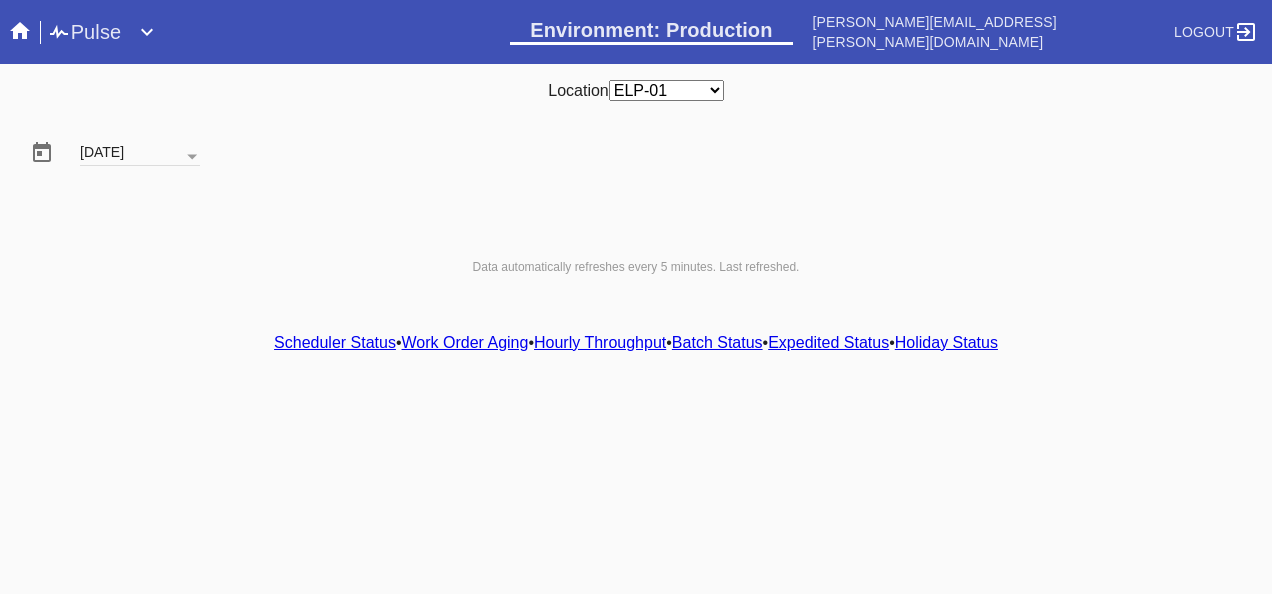 scroll, scrollTop: 0, scrollLeft: 0, axis: both 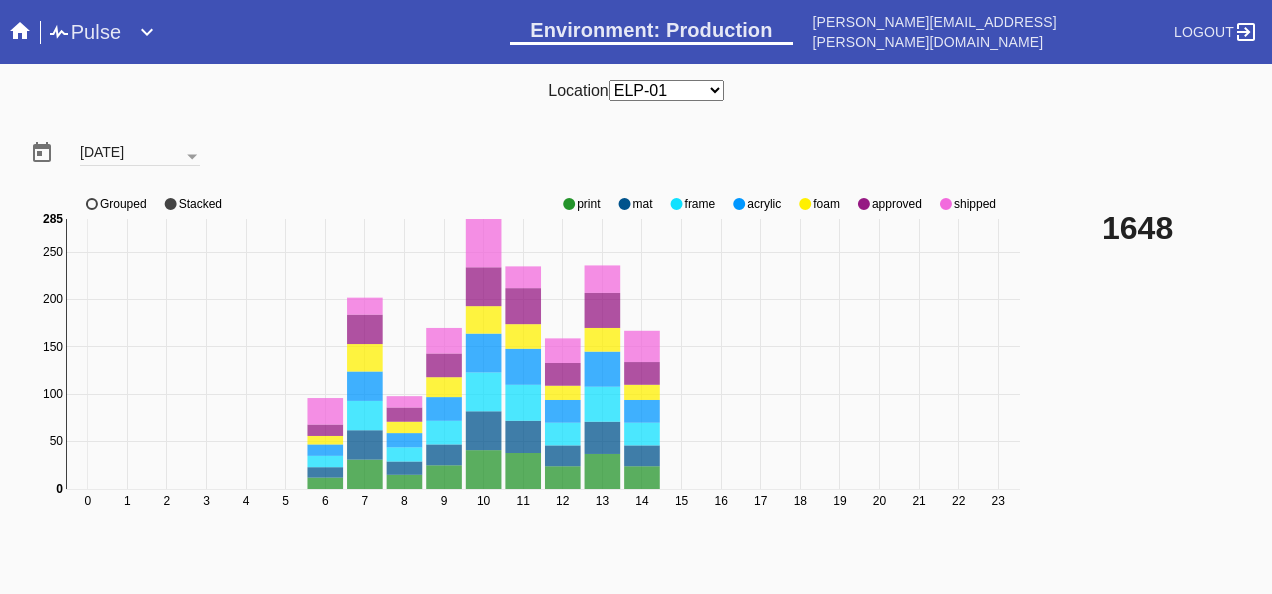 click 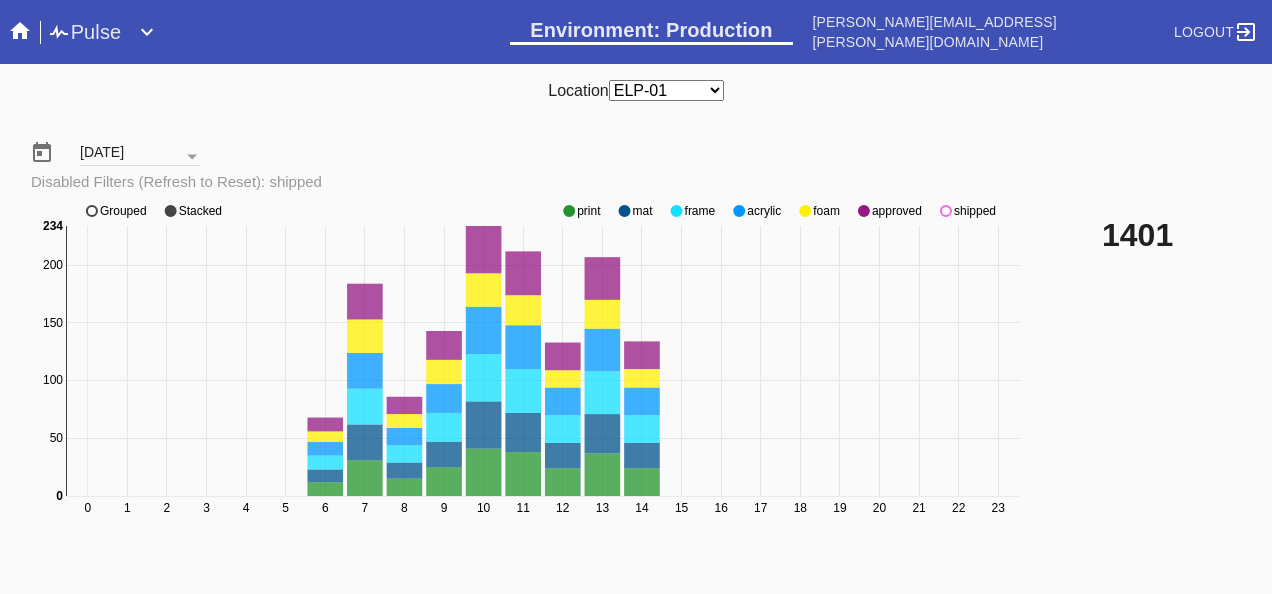 click 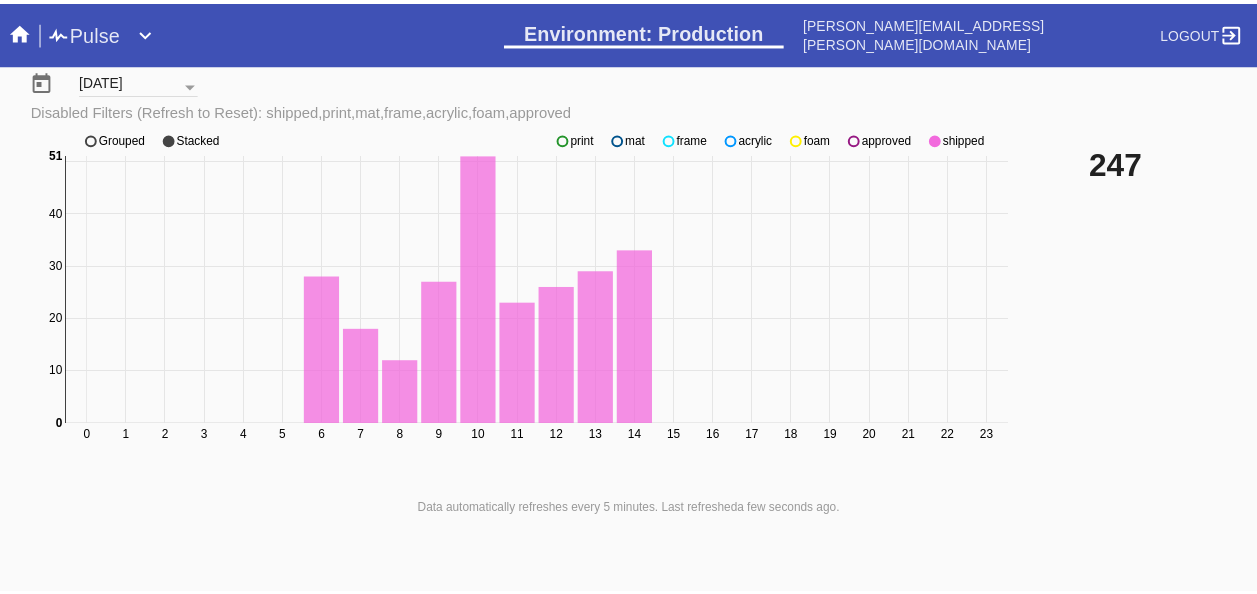 scroll, scrollTop: 140, scrollLeft: 0, axis: vertical 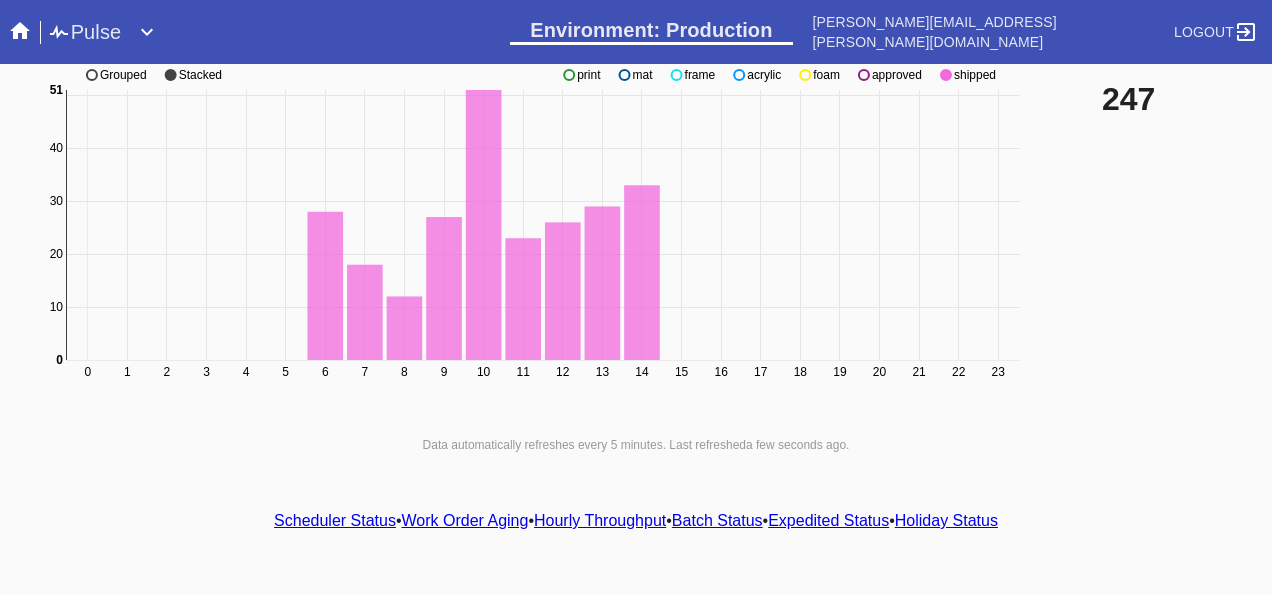 click on "Scheduler Status" at bounding box center (335, 520) 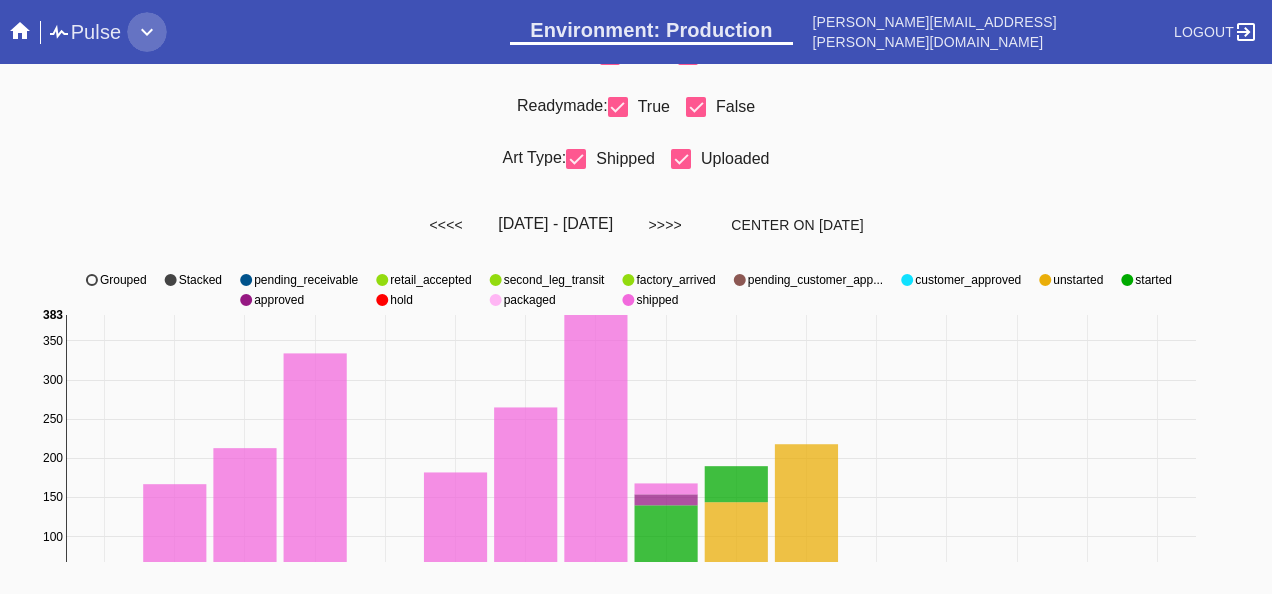 click 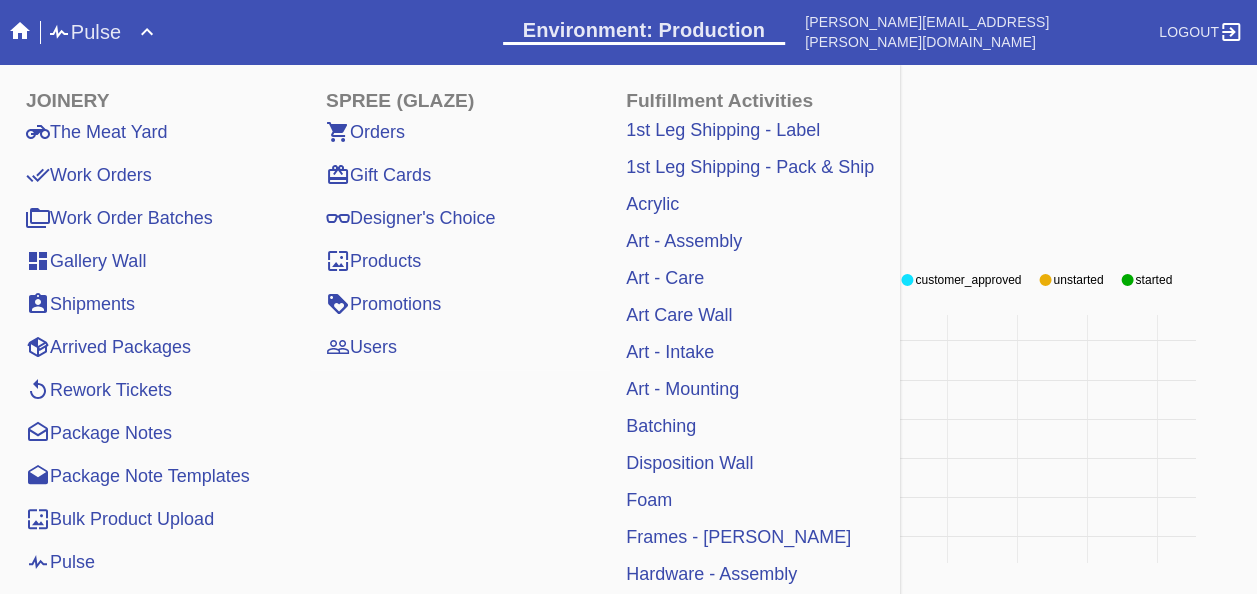 click on "Gallery Wall" at bounding box center [86, 261] 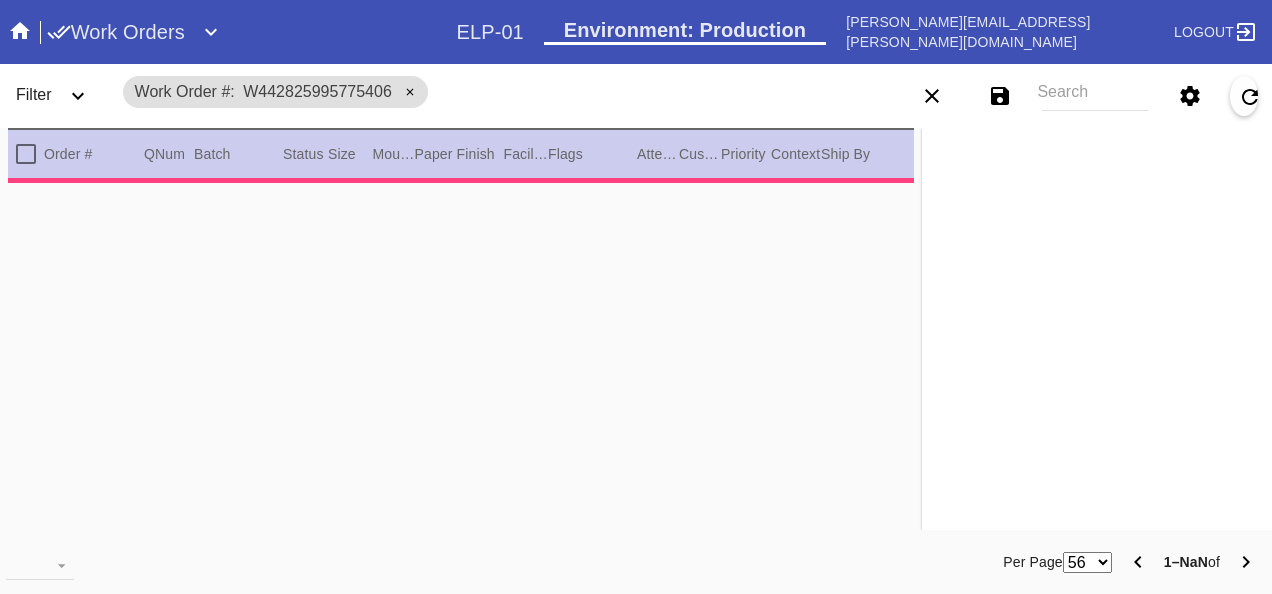 scroll, scrollTop: 0, scrollLeft: 0, axis: both 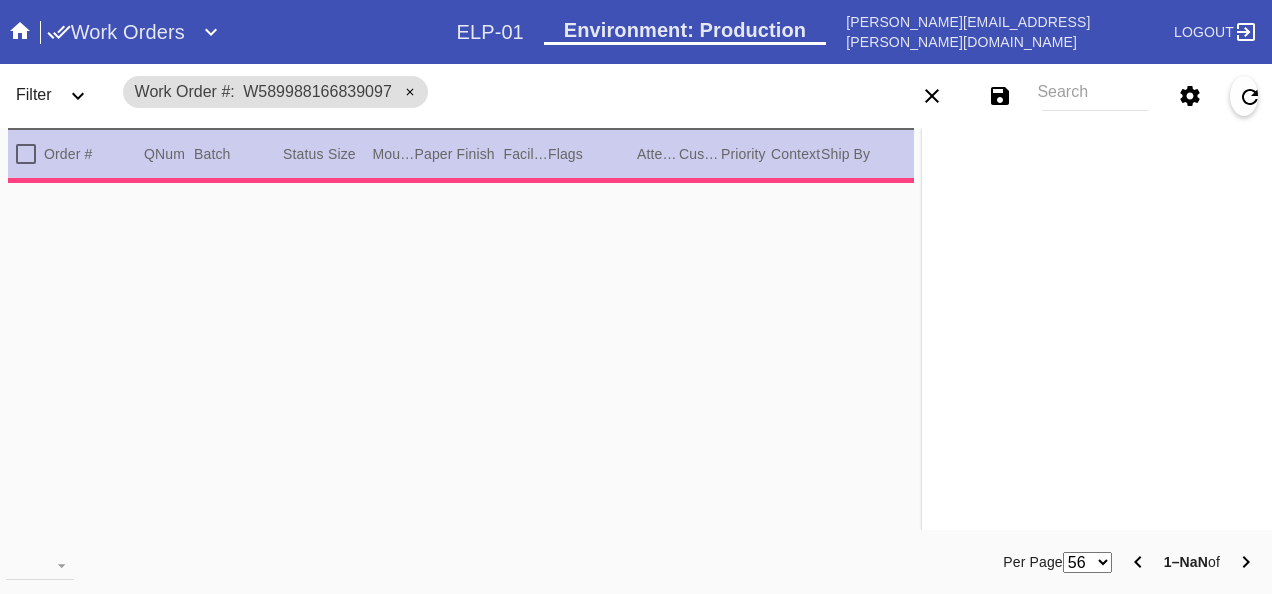 type on "2.5" 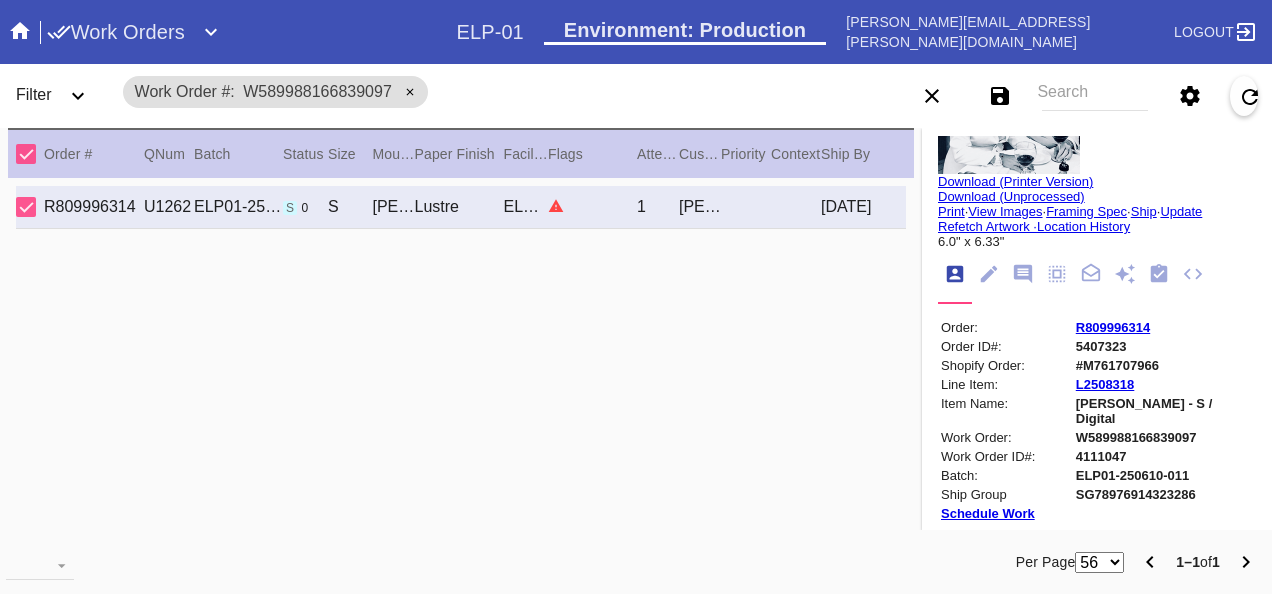 scroll, scrollTop: 400, scrollLeft: 0, axis: vertical 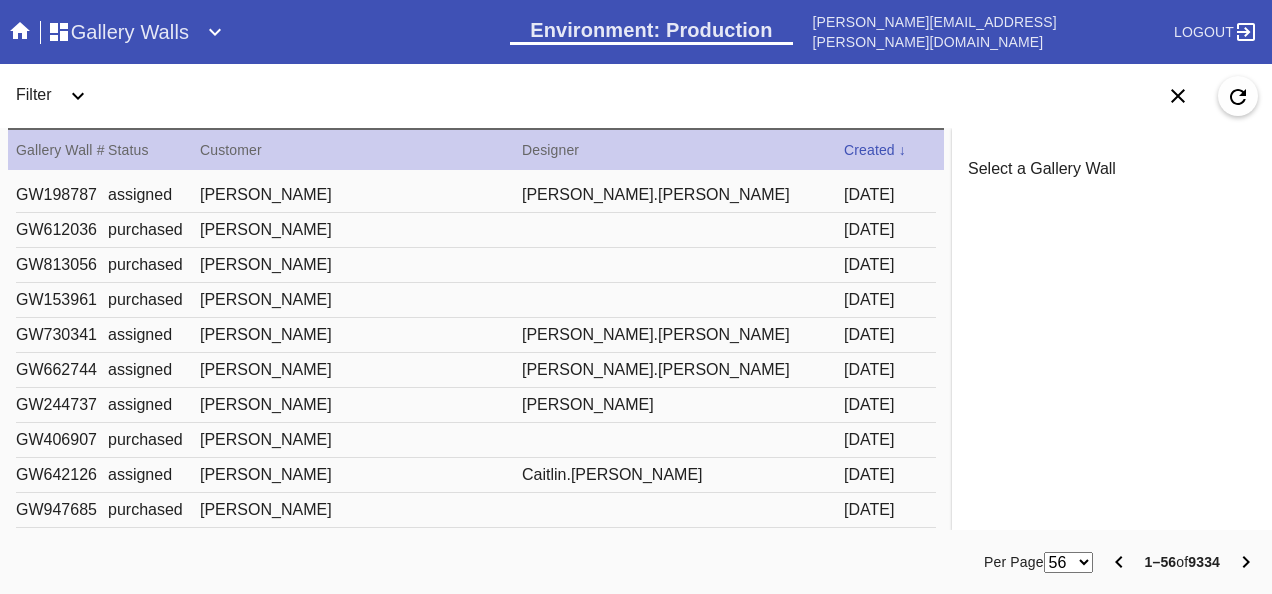 click 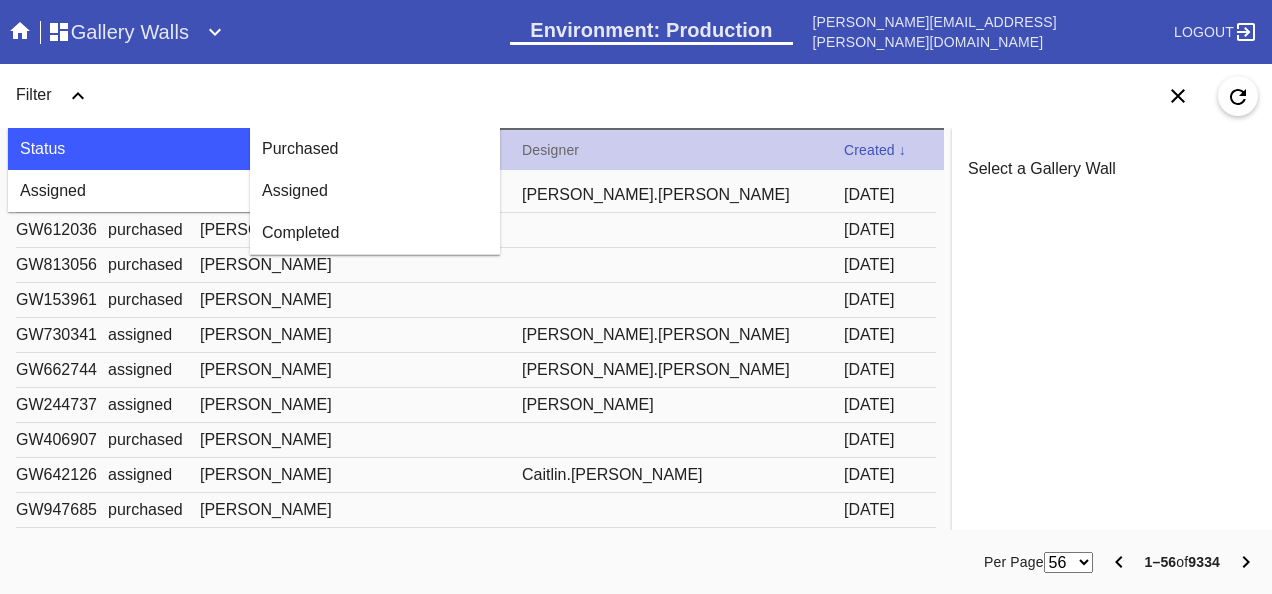 click on "Gallery Walls" at bounding box center [118, 32] 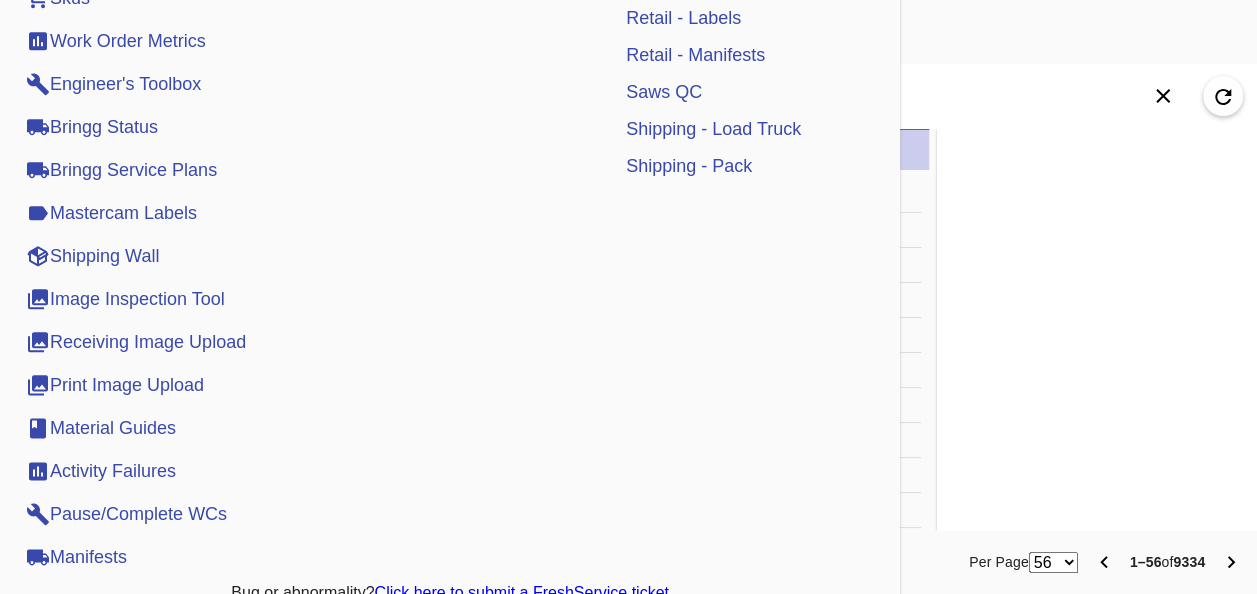 scroll, scrollTop: 1065, scrollLeft: 0, axis: vertical 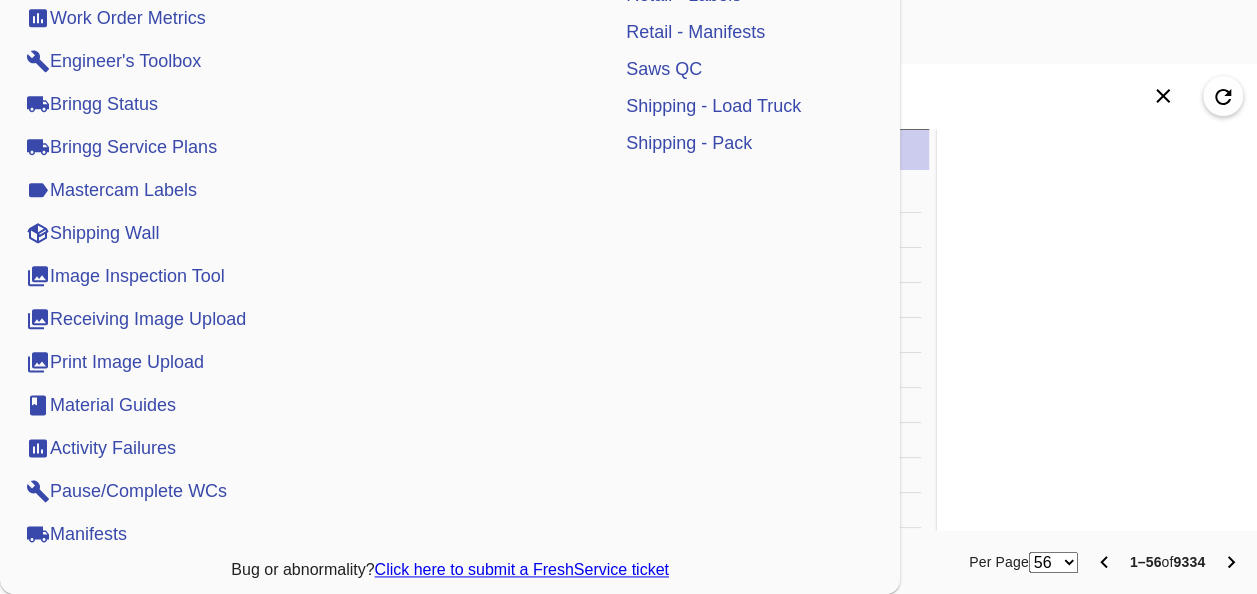 click on "Shipping Wall" at bounding box center (92, 233) 